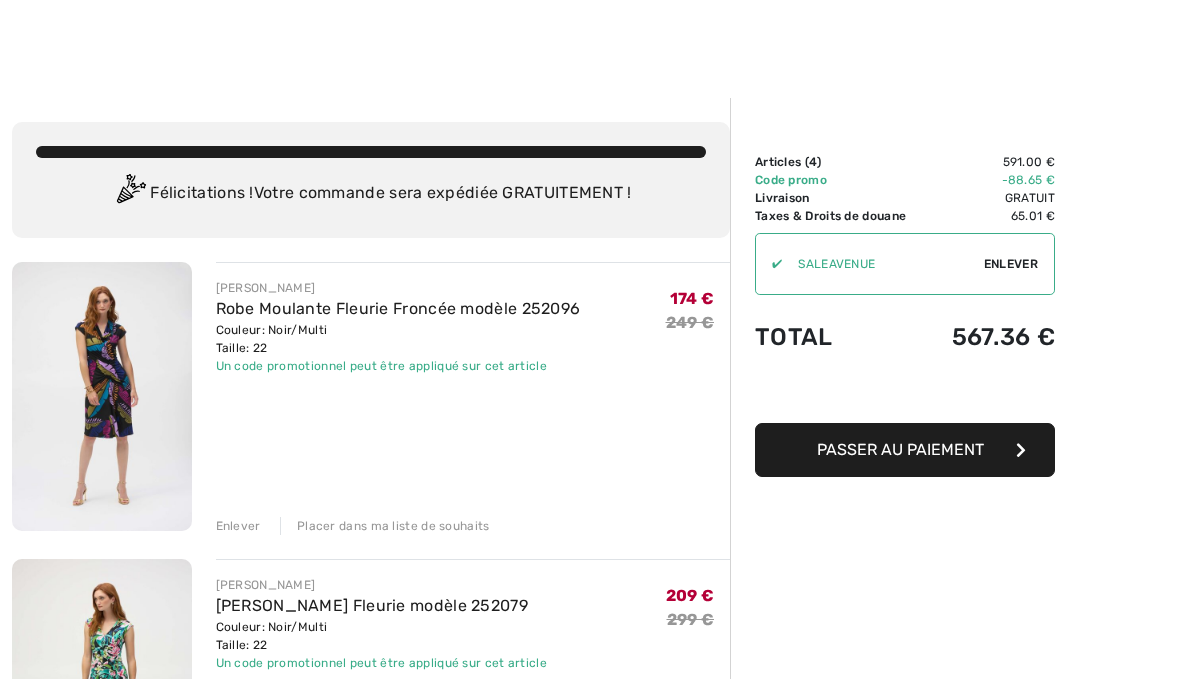 scroll, scrollTop: 569, scrollLeft: 0, axis: vertical 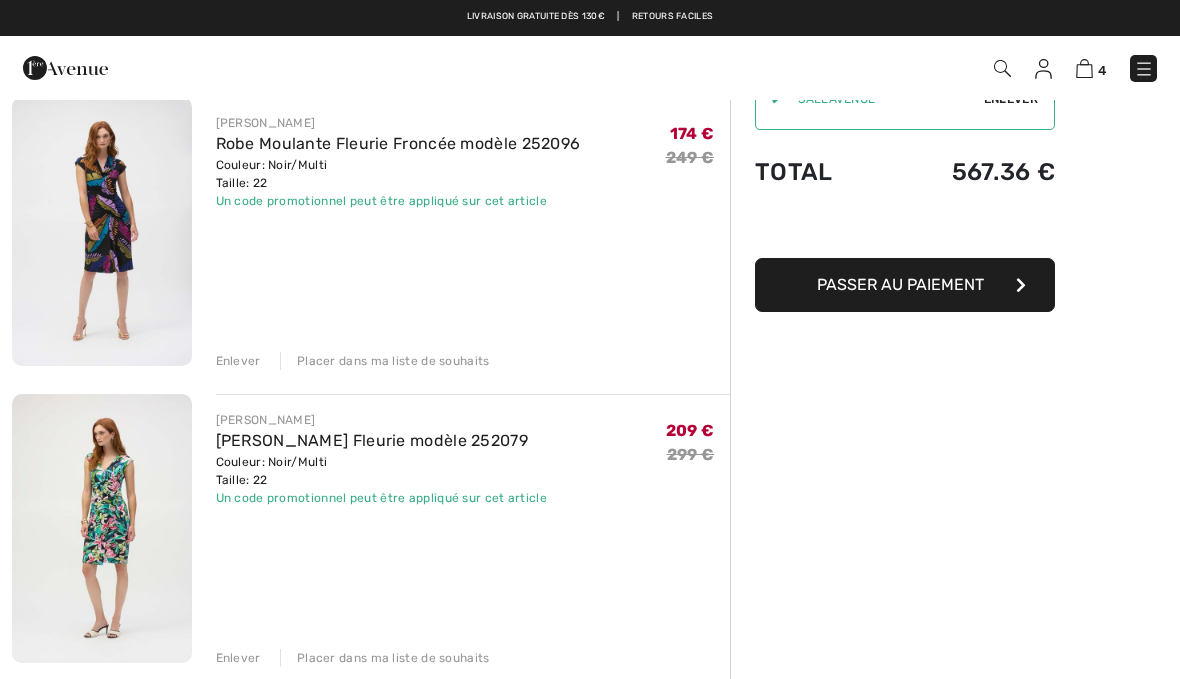 click on "4
Commander
4
Un item a été ajouté à votre panier d'achat.
Commander" at bounding box center (590, 68) 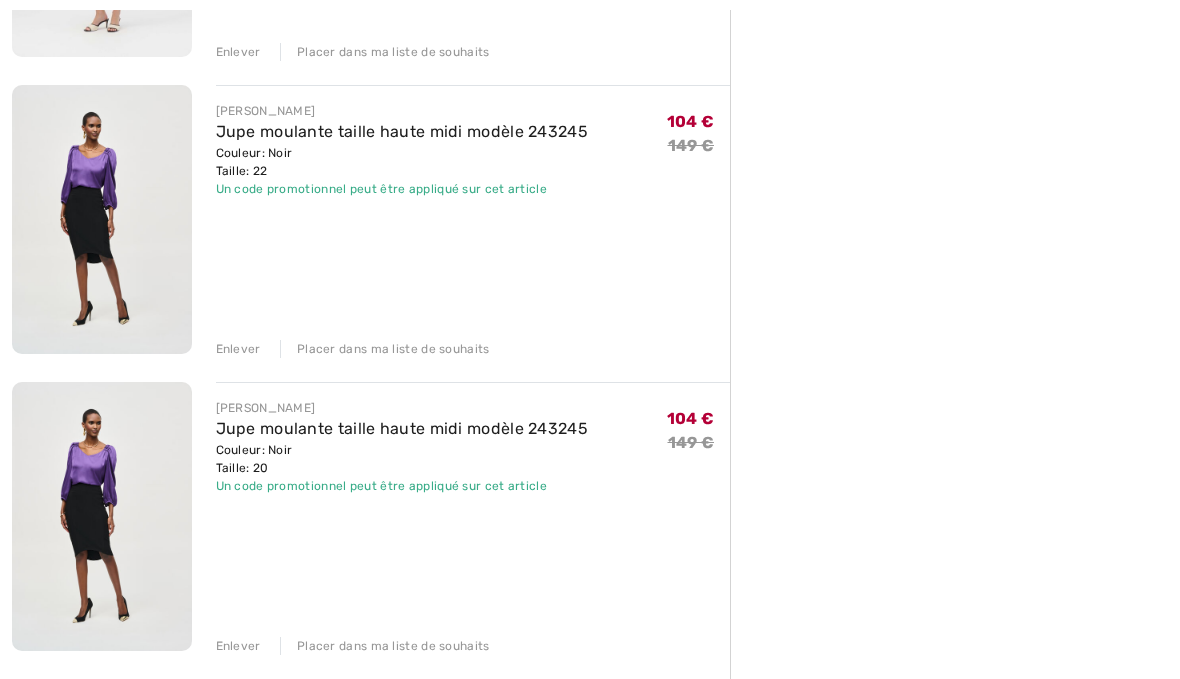 scroll, scrollTop: 774, scrollLeft: 0, axis: vertical 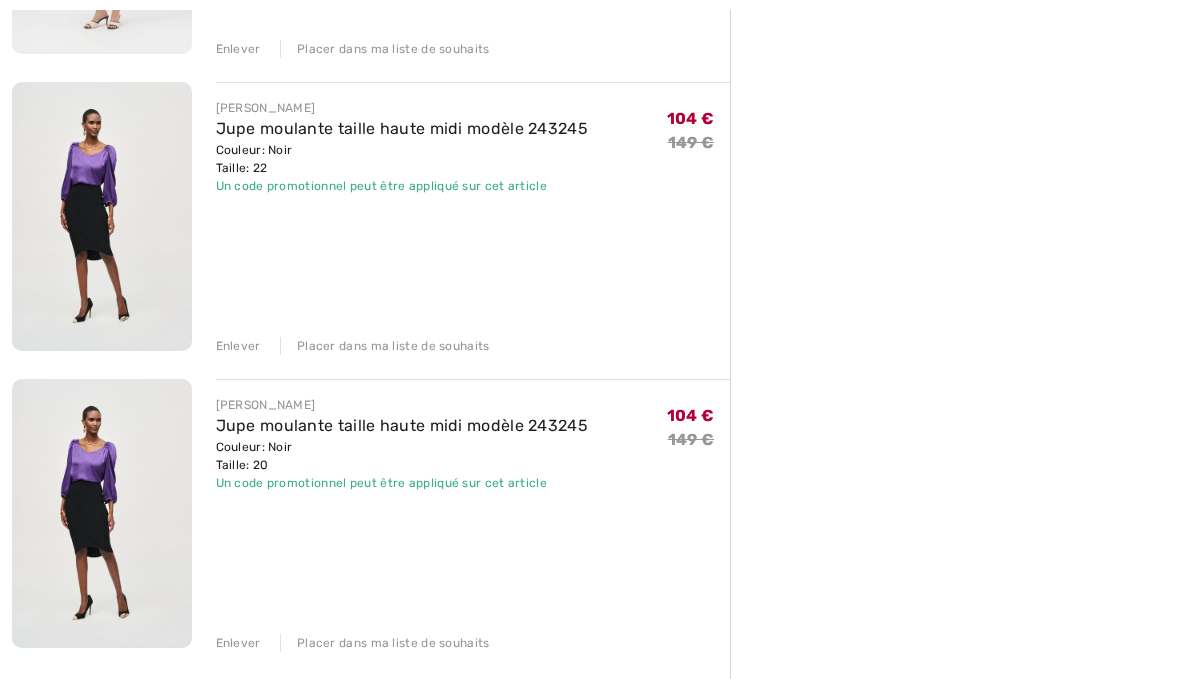 click at bounding box center (102, 216) 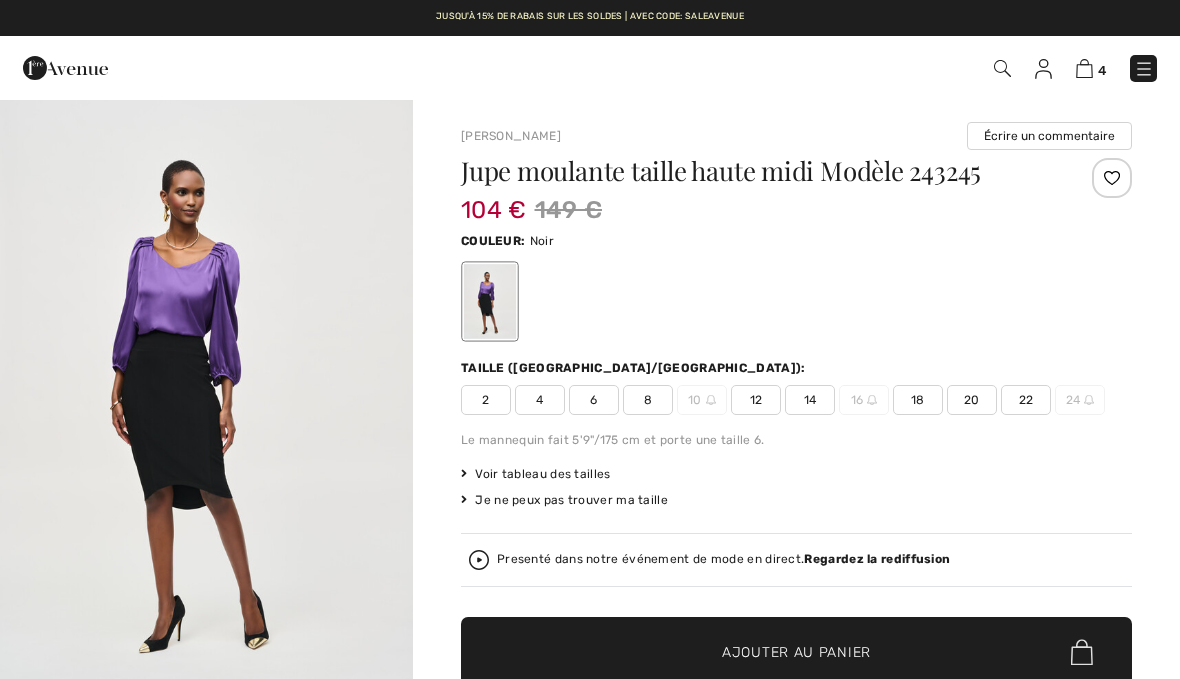 scroll, scrollTop: 0, scrollLeft: 0, axis: both 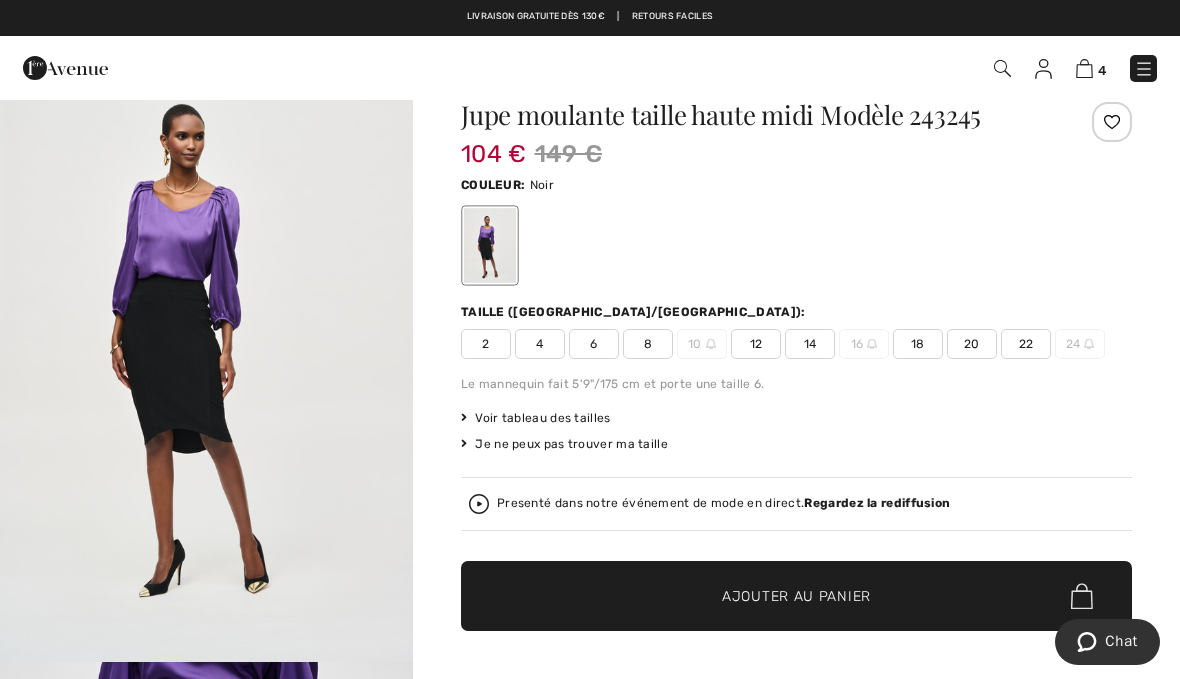 click at bounding box center (206, 352) 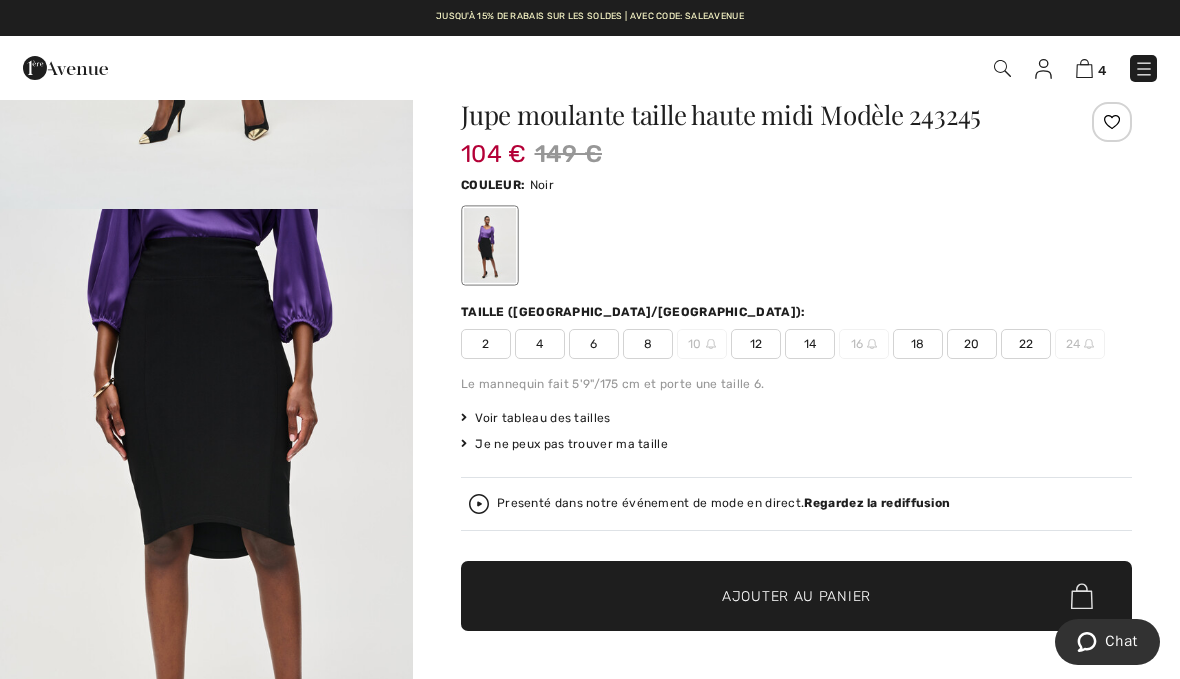 scroll, scrollTop: 452, scrollLeft: 0, axis: vertical 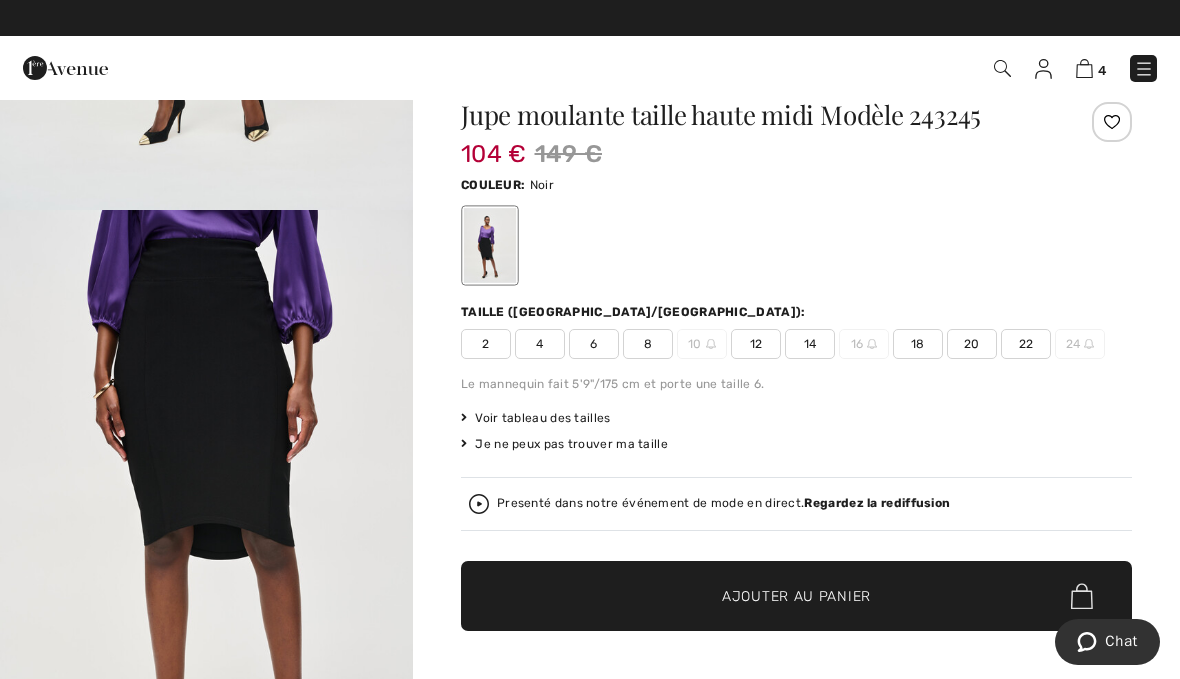 click at bounding box center (206, 520) 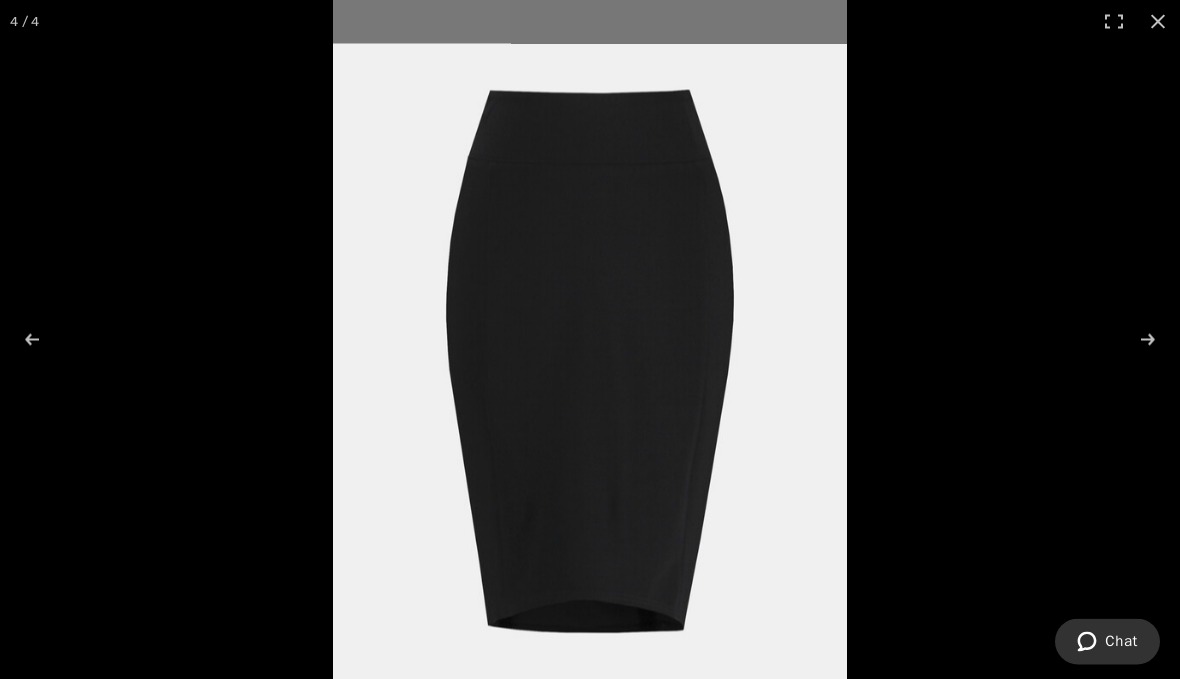scroll, scrollTop: 97, scrollLeft: 0, axis: vertical 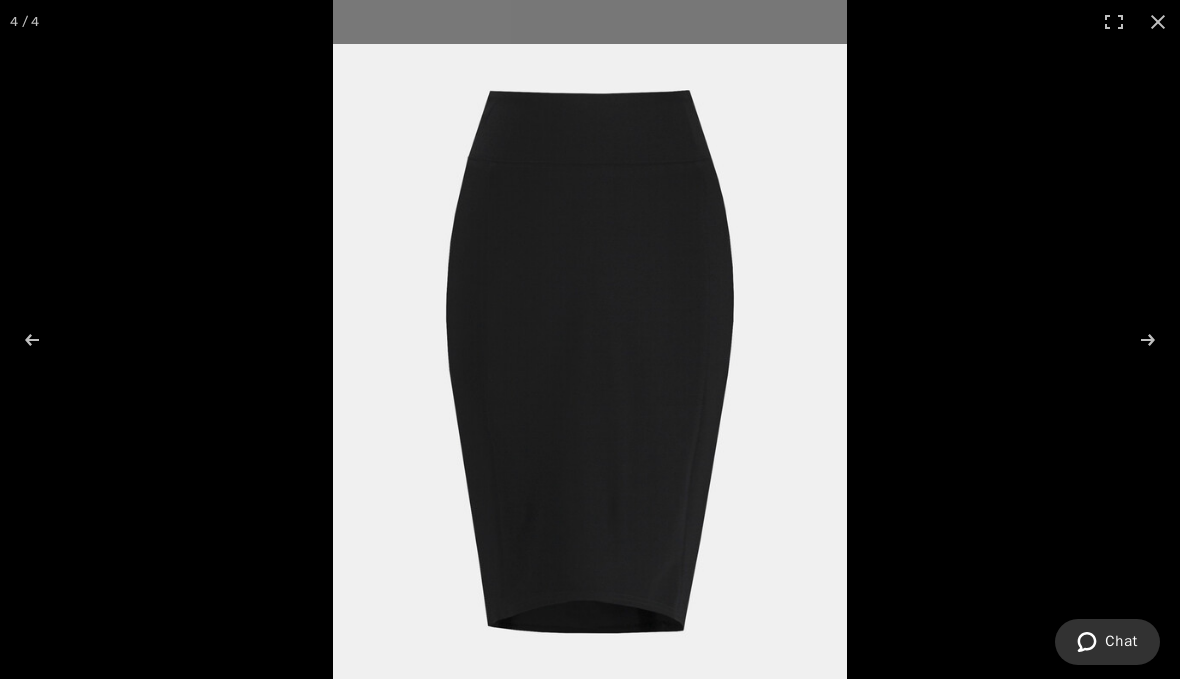 click on "Chat" at bounding box center [1107, 642] 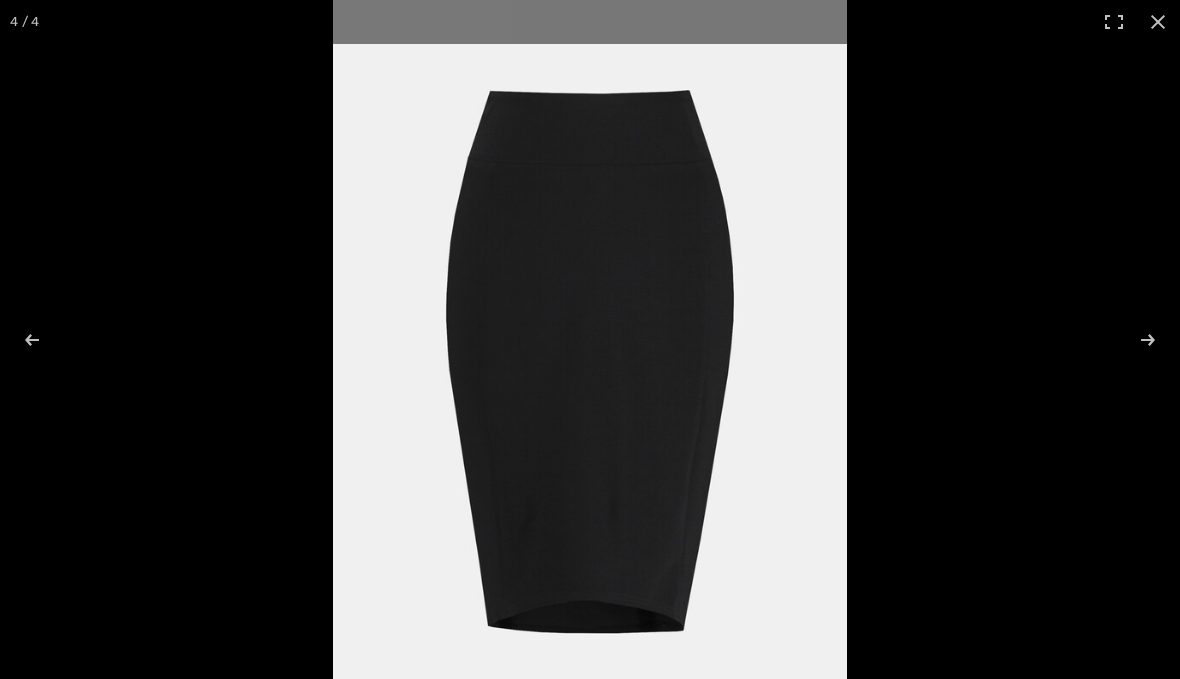scroll, scrollTop: 0, scrollLeft: 0, axis: both 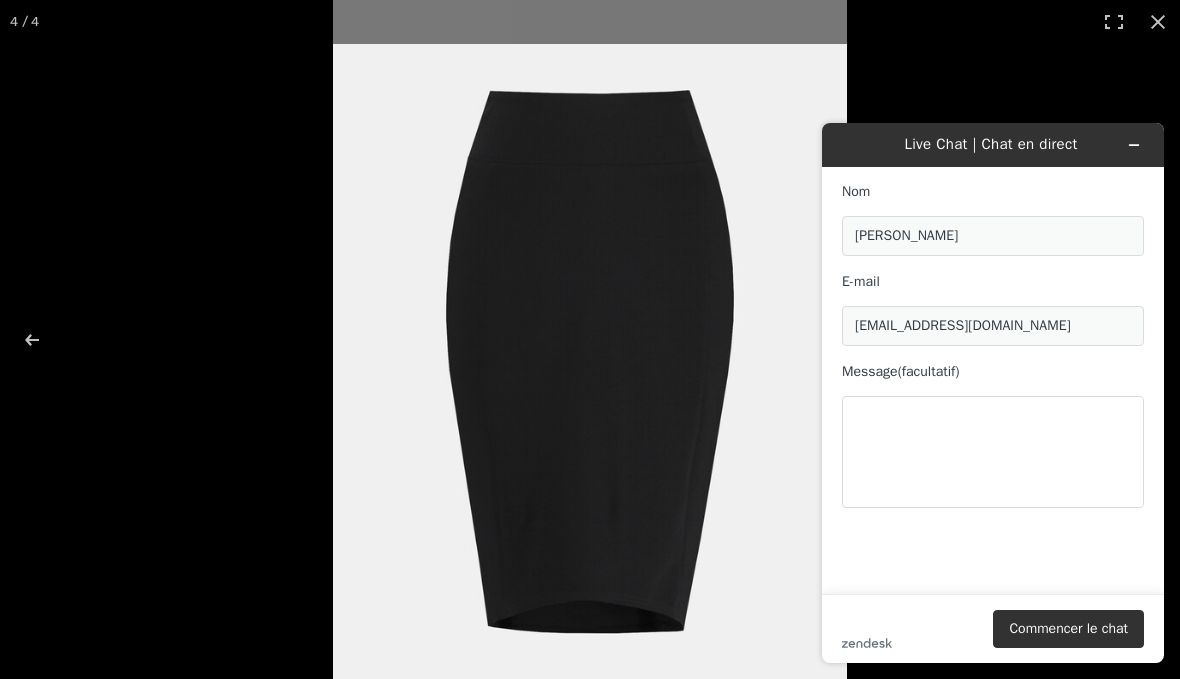 click on "Commencer le chat" at bounding box center [1068, 629] 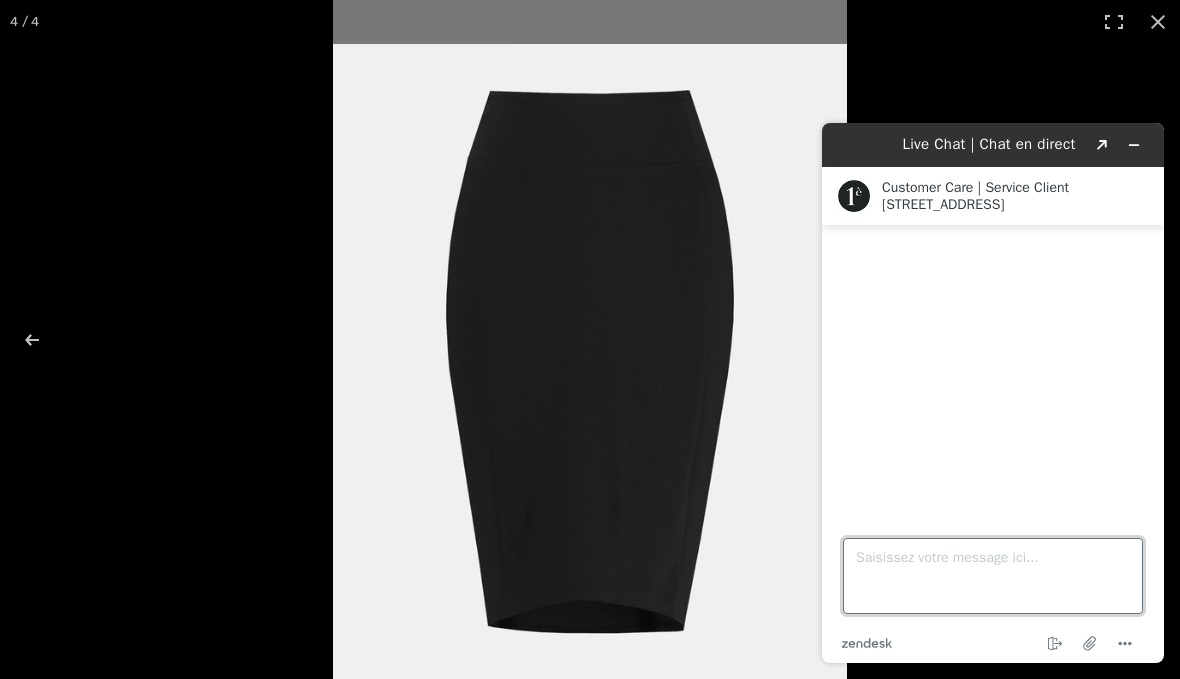 click on "Saisissez votre message ici..." at bounding box center [993, 576] 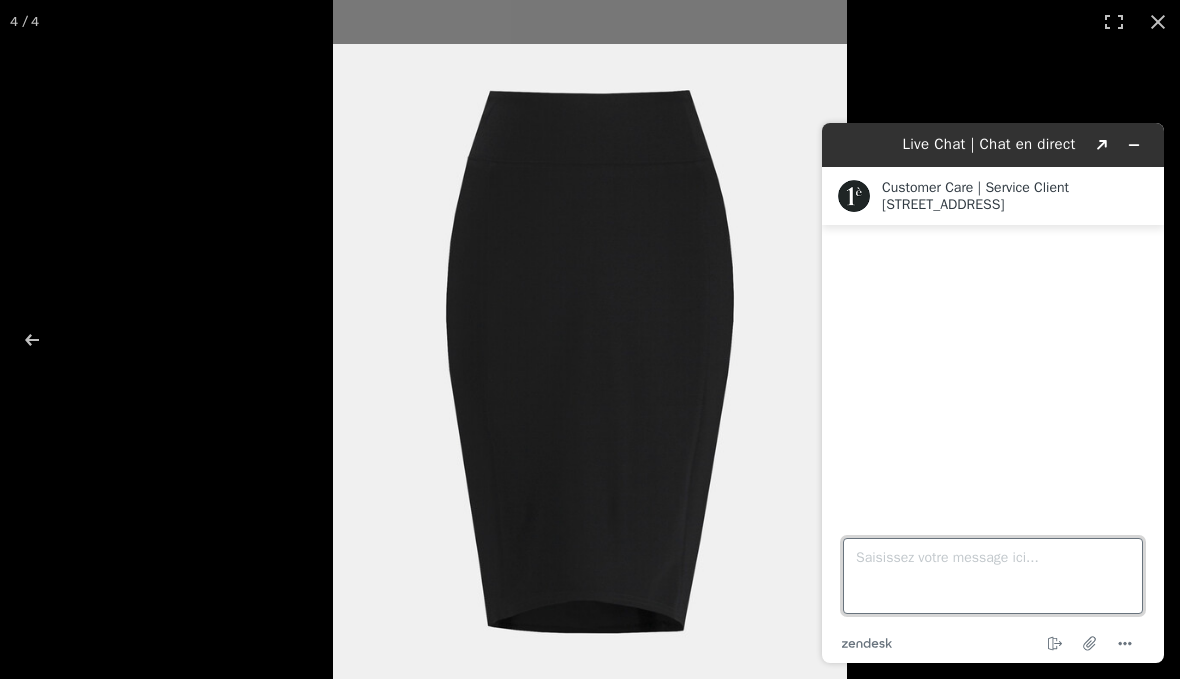 scroll, scrollTop: 168, scrollLeft: 0, axis: vertical 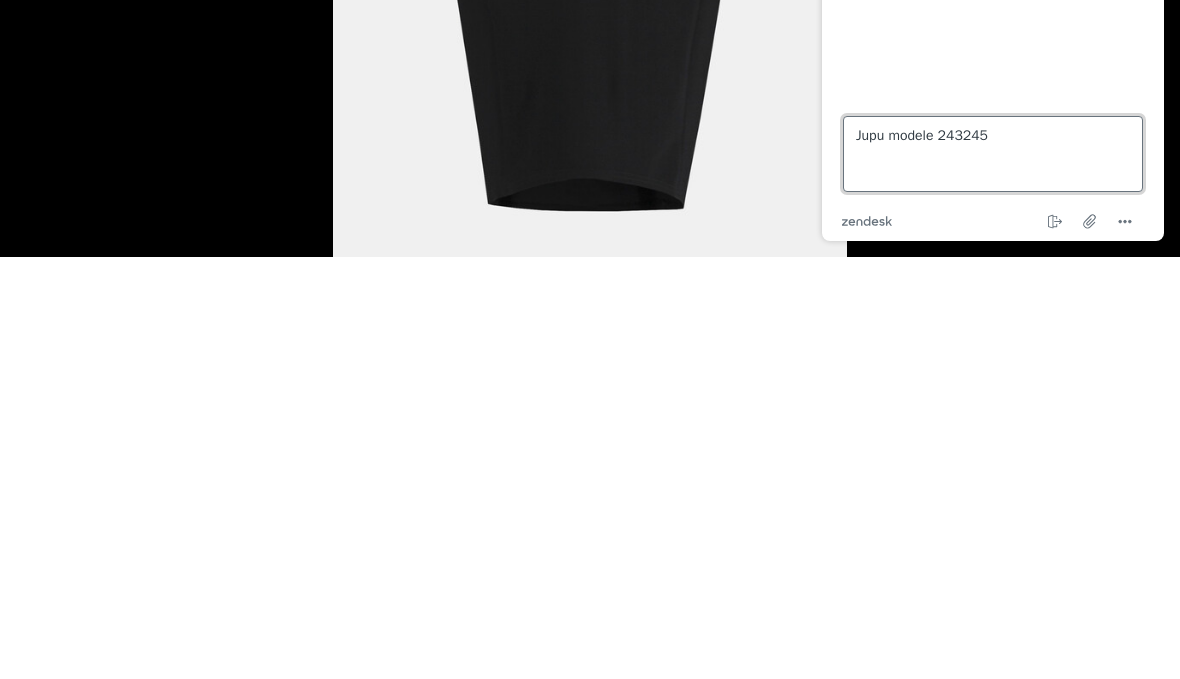 click on "Jupu modele 243245" at bounding box center [993, 154] 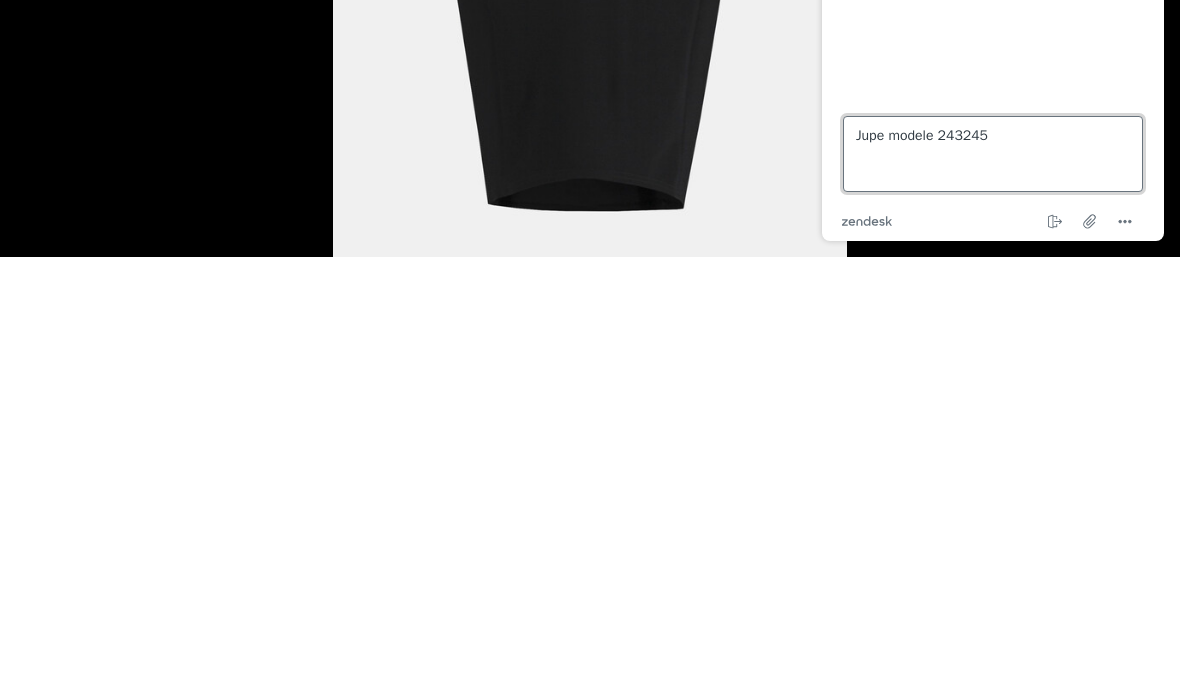 click on "Jupe modele 243245" at bounding box center [993, 154] 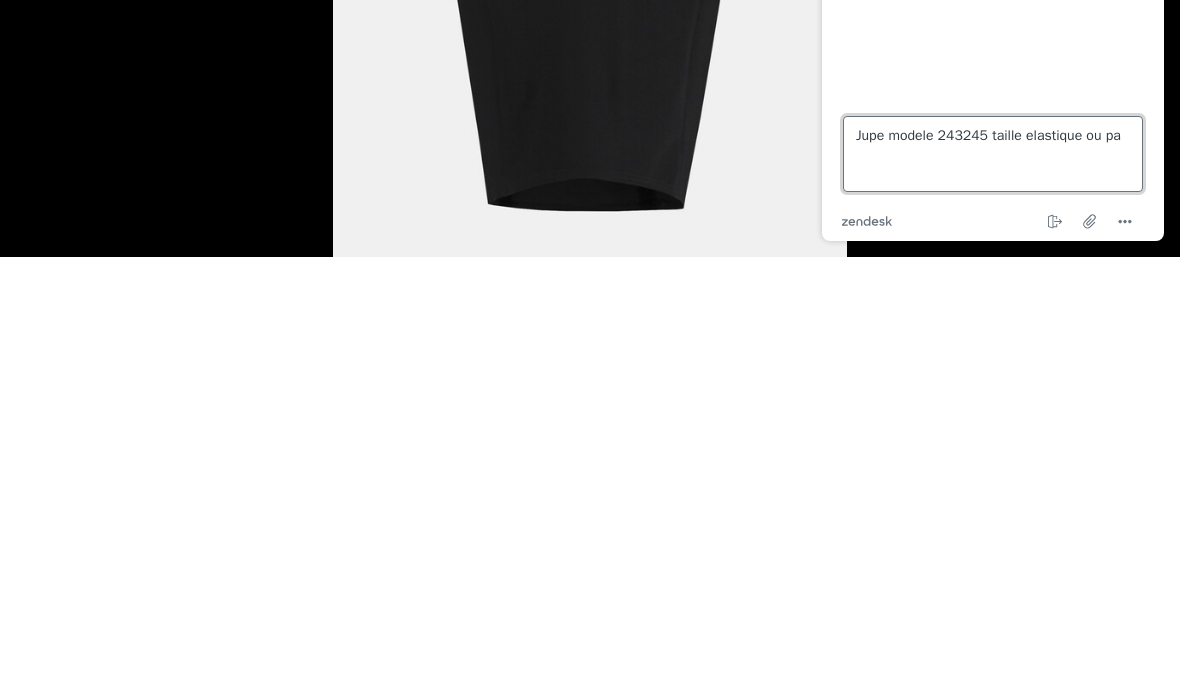type on "Jupe modele 243245 taille elastique ou pas" 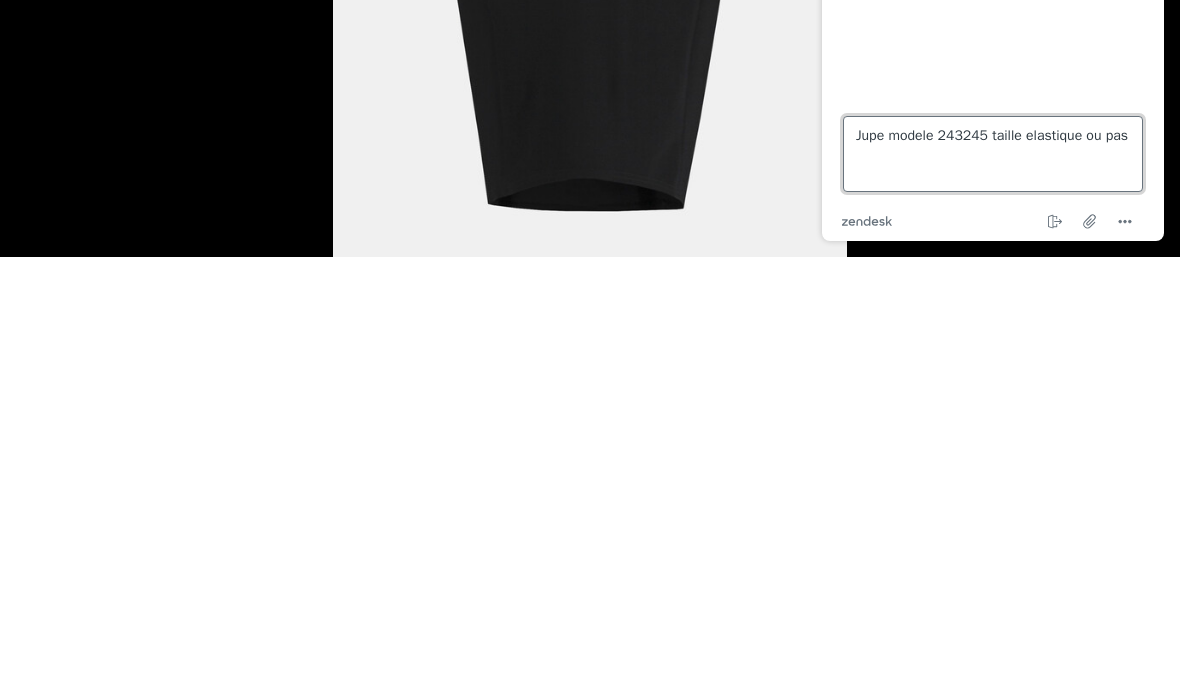 scroll, scrollTop: 295, scrollLeft: 0, axis: vertical 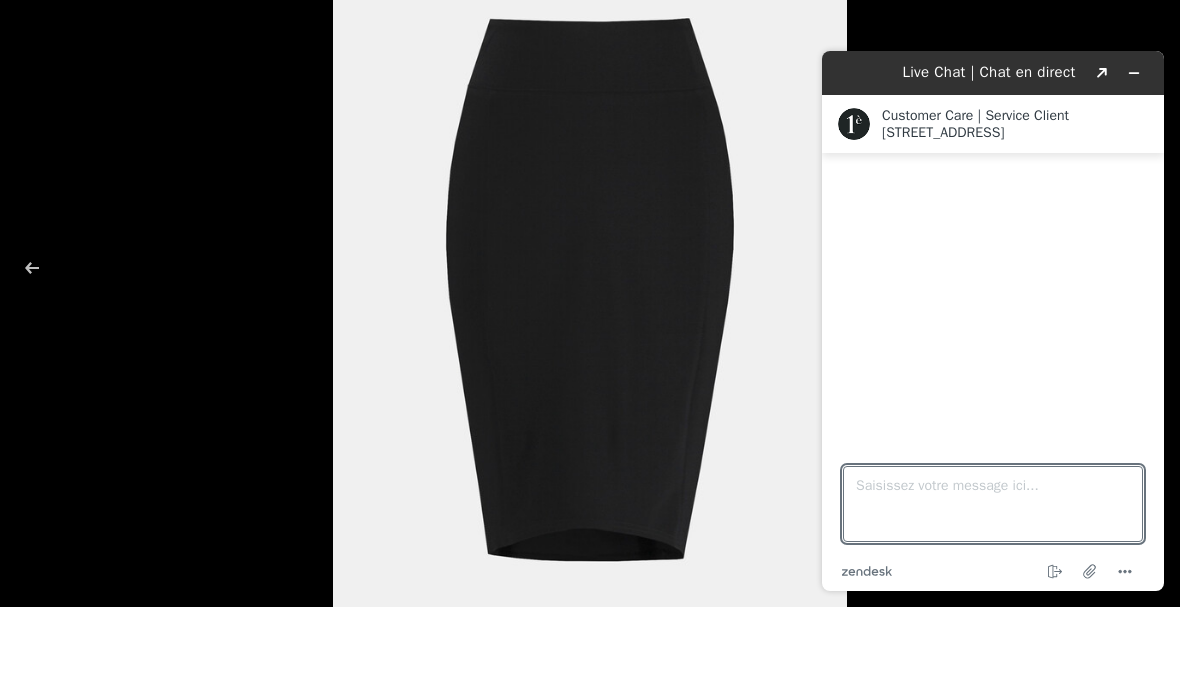click on "Customer Care | Service Client" at bounding box center [1015, 116] 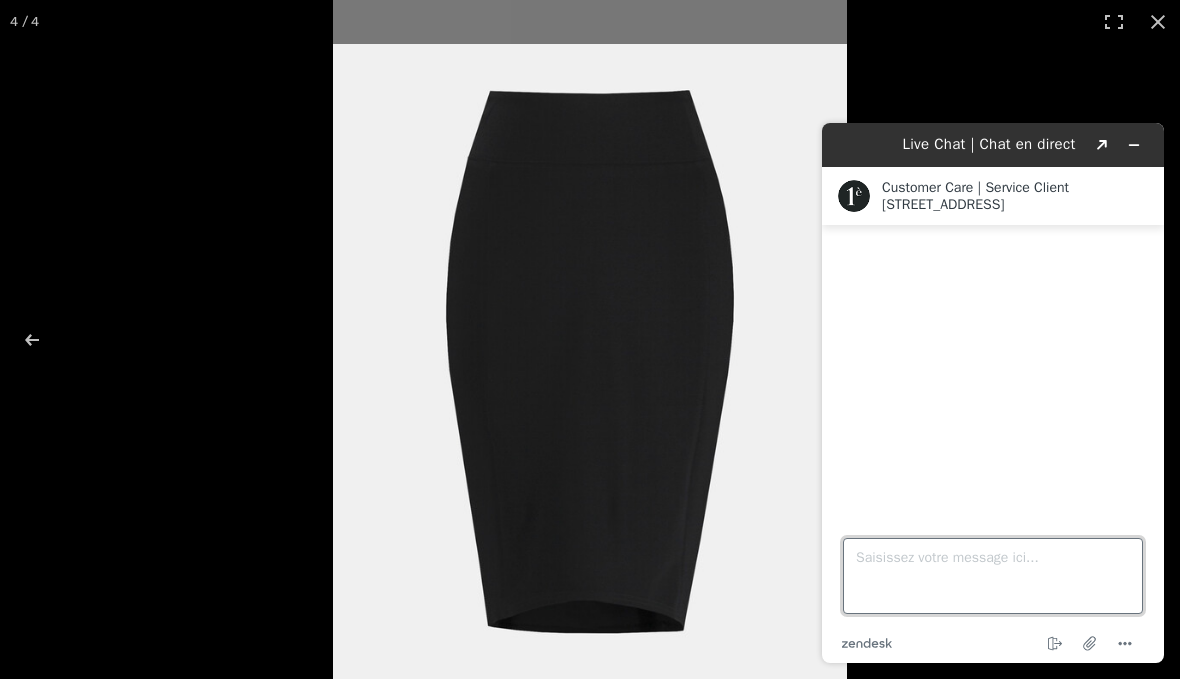 click on "Saisissez votre message ici..." at bounding box center (993, 576) 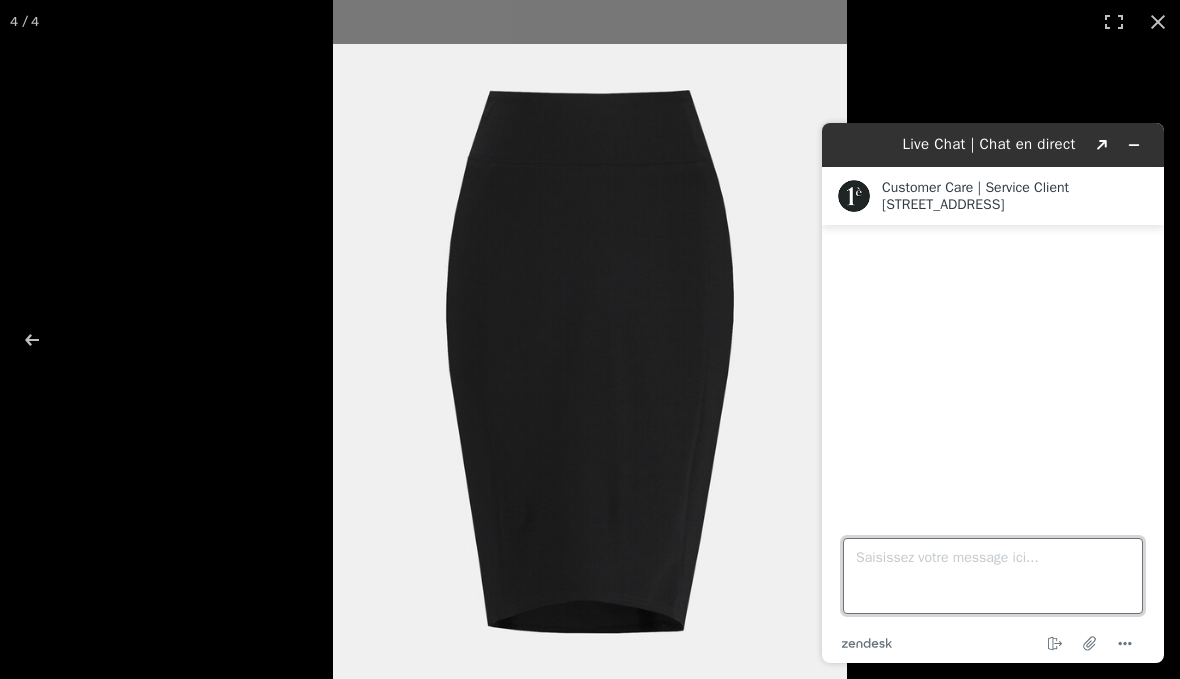 scroll, scrollTop: 143, scrollLeft: 0, axis: vertical 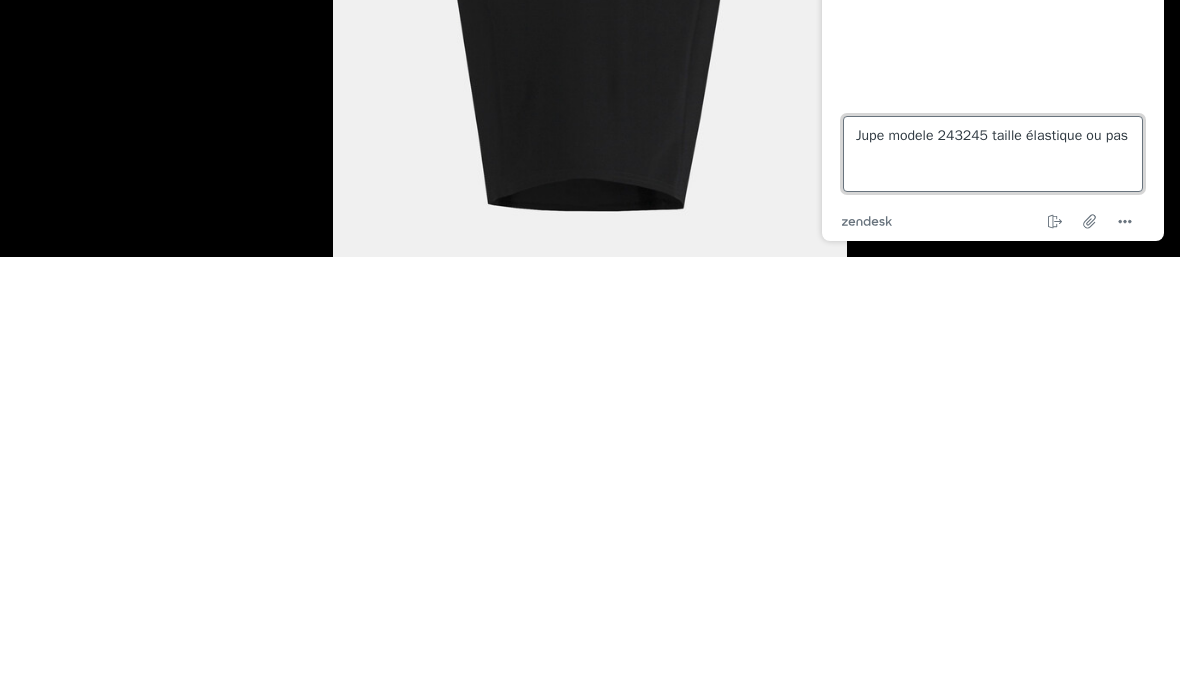 click on "Jupe modele 243245 taille élastique ou pas" at bounding box center [993, 154] 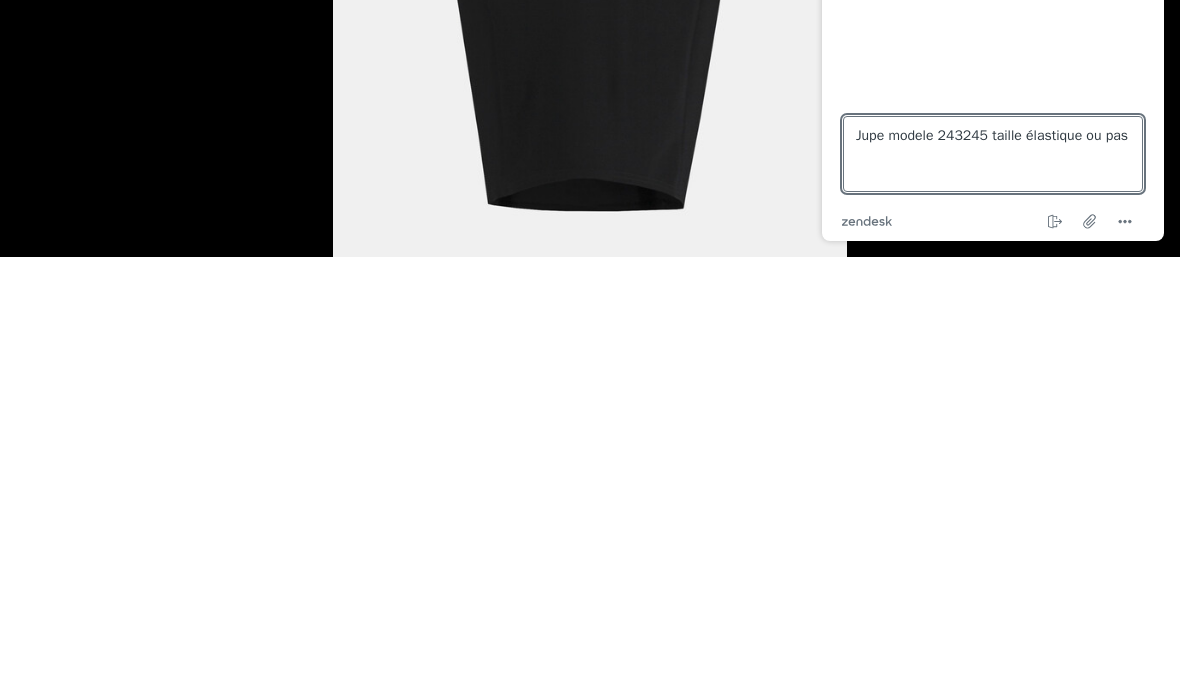 click at bounding box center (993, -63) 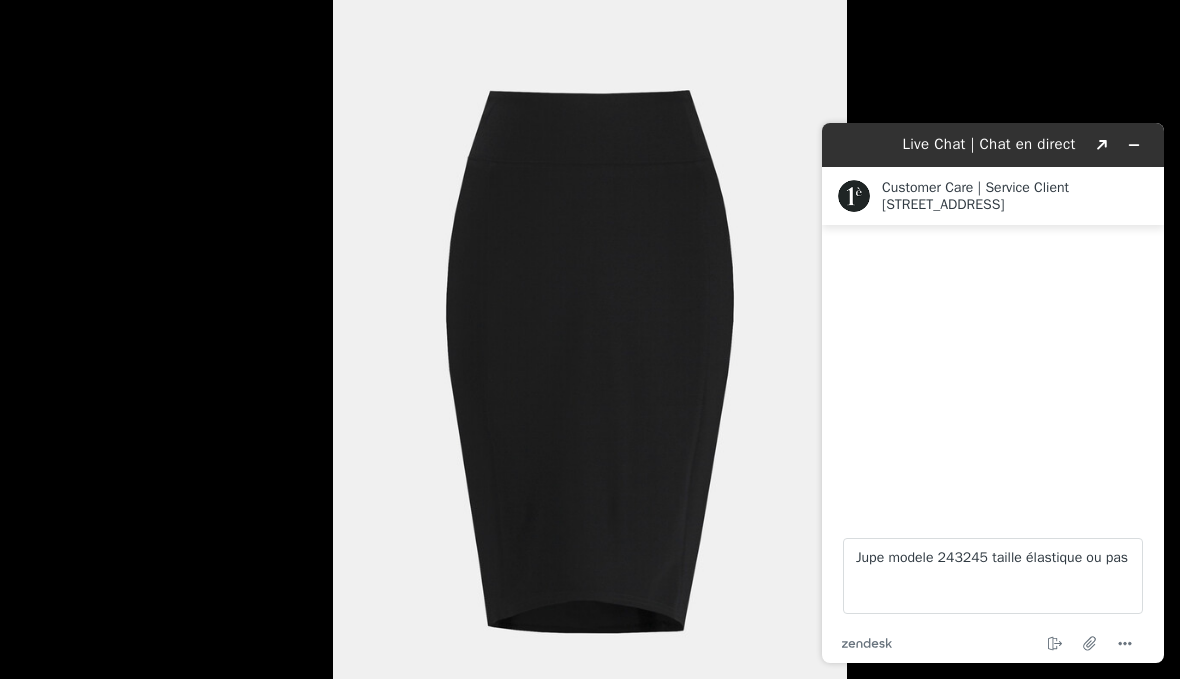 scroll, scrollTop: 797, scrollLeft: 0, axis: vertical 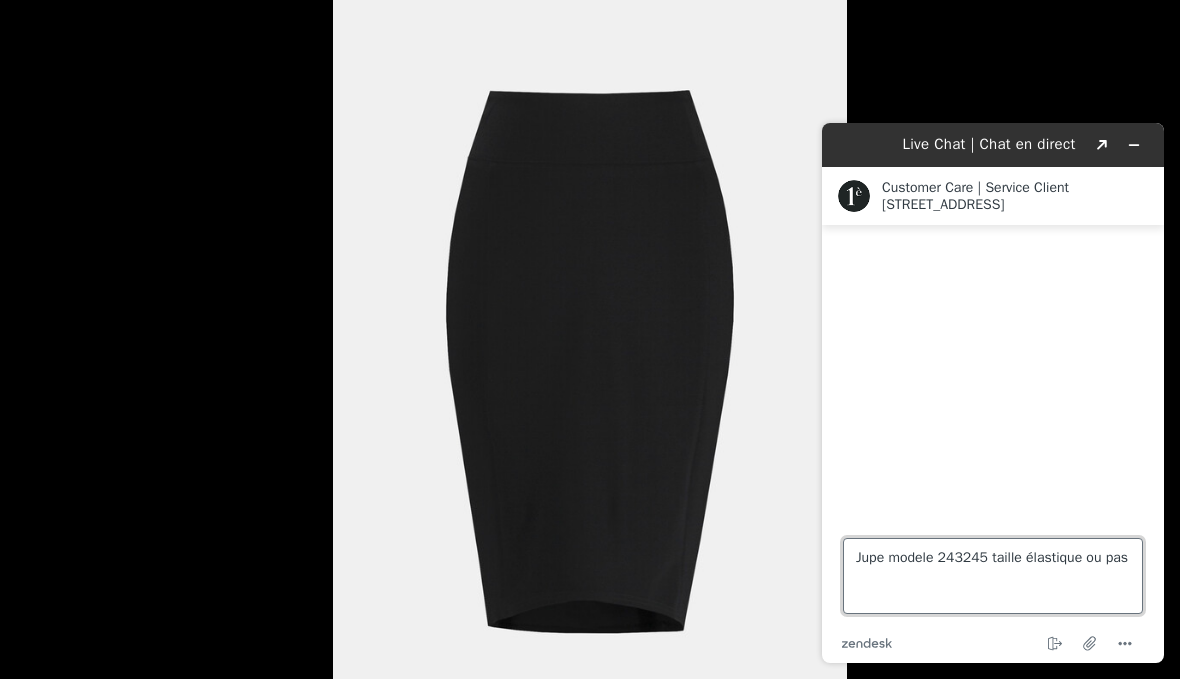 click on "Jupe modele 243245 taille élastique ou pas" at bounding box center (993, 576) 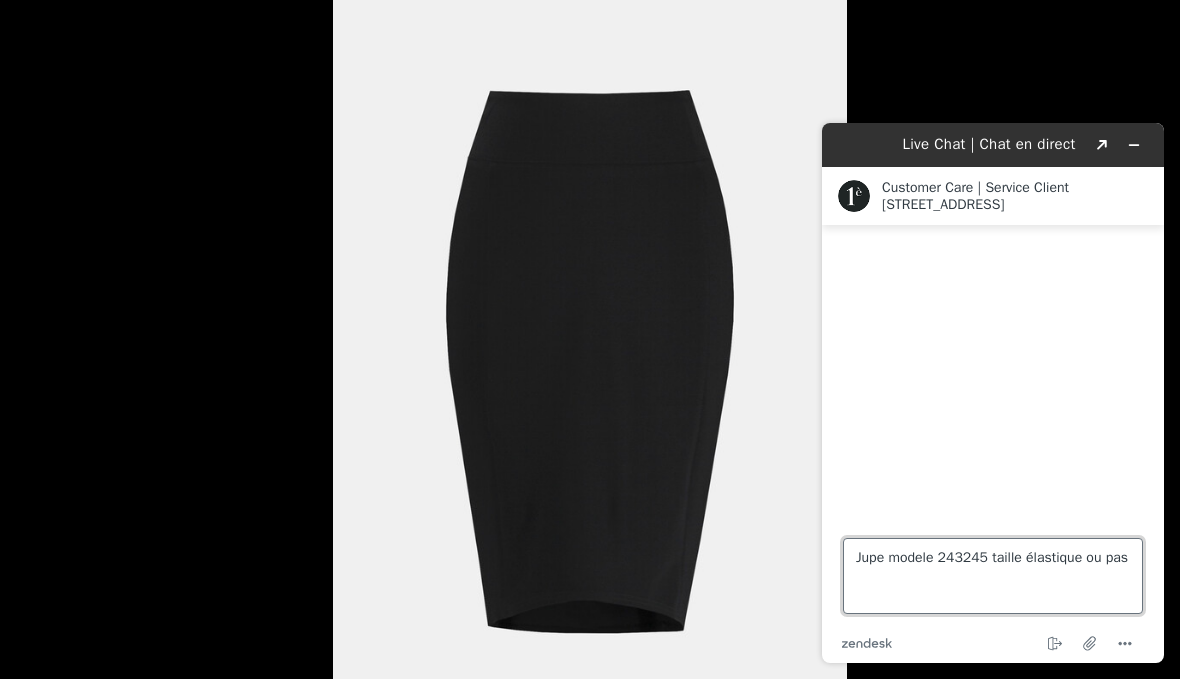 scroll, scrollTop: 868, scrollLeft: 0, axis: vertical 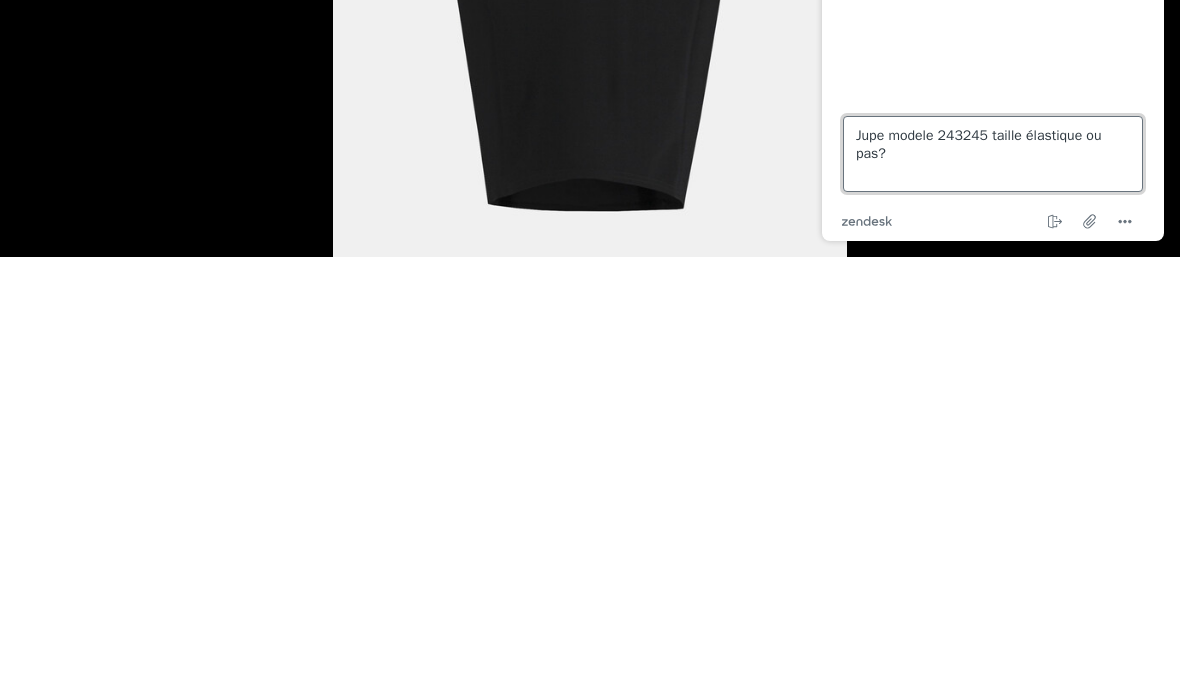 type on "Jupe modele 243245 taille élastique ou pas?" 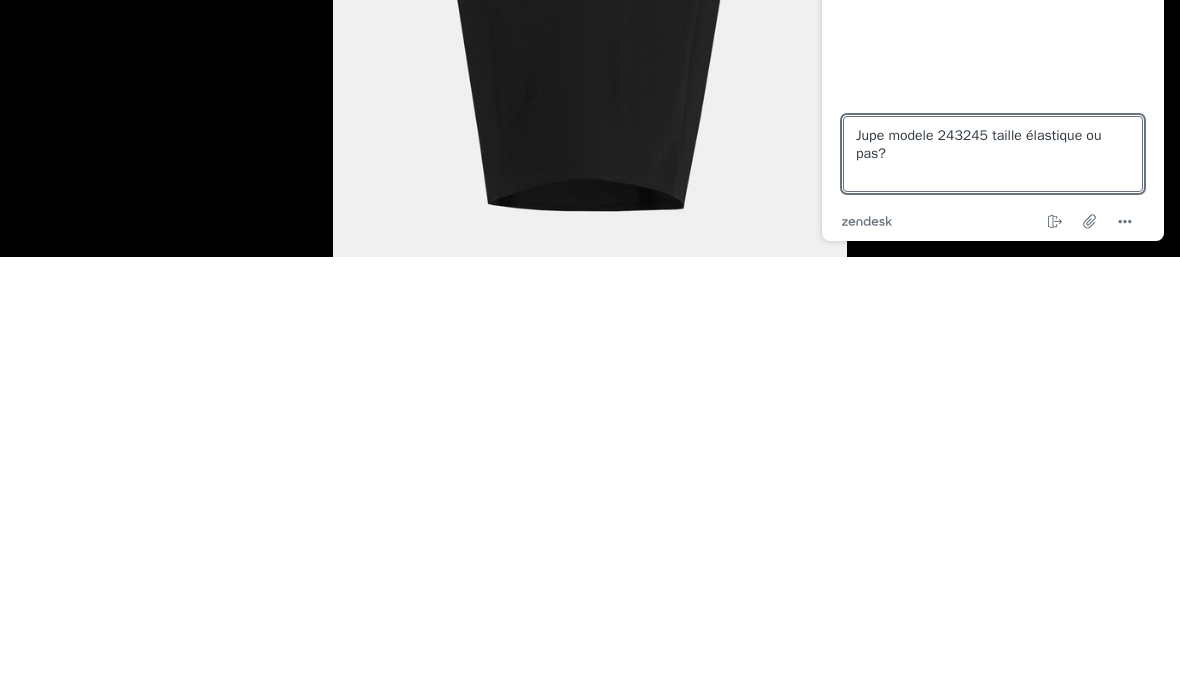click at bounding box center (993, -63) 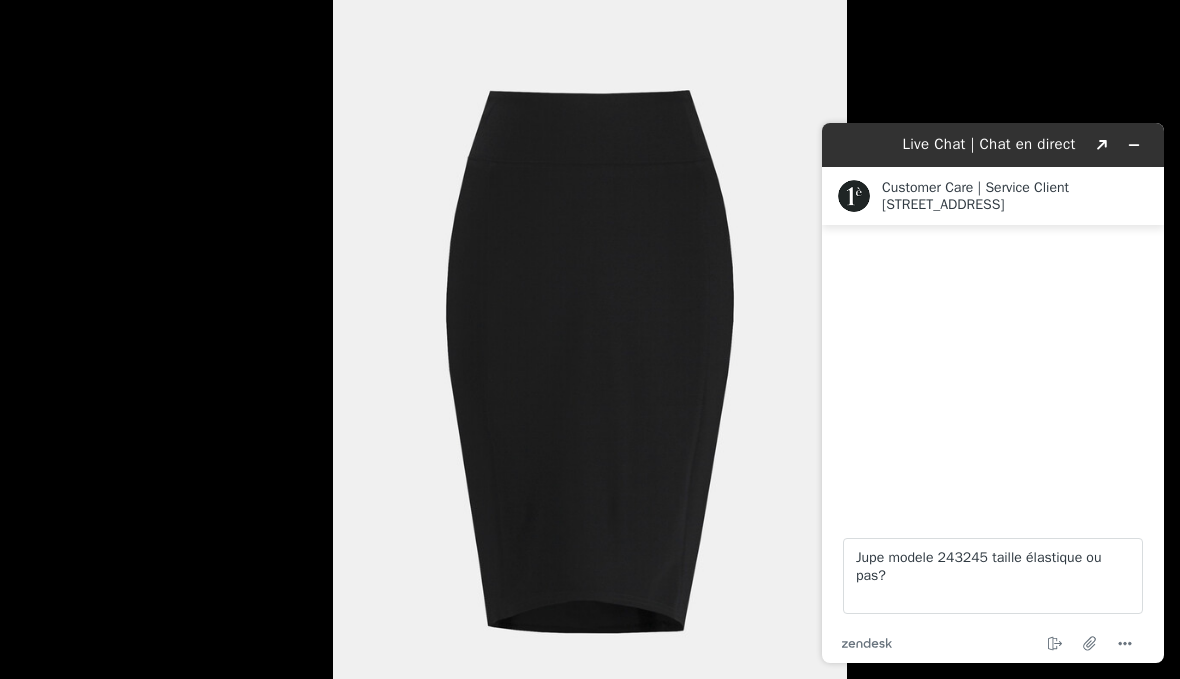 click at bounding box center [993, 359] 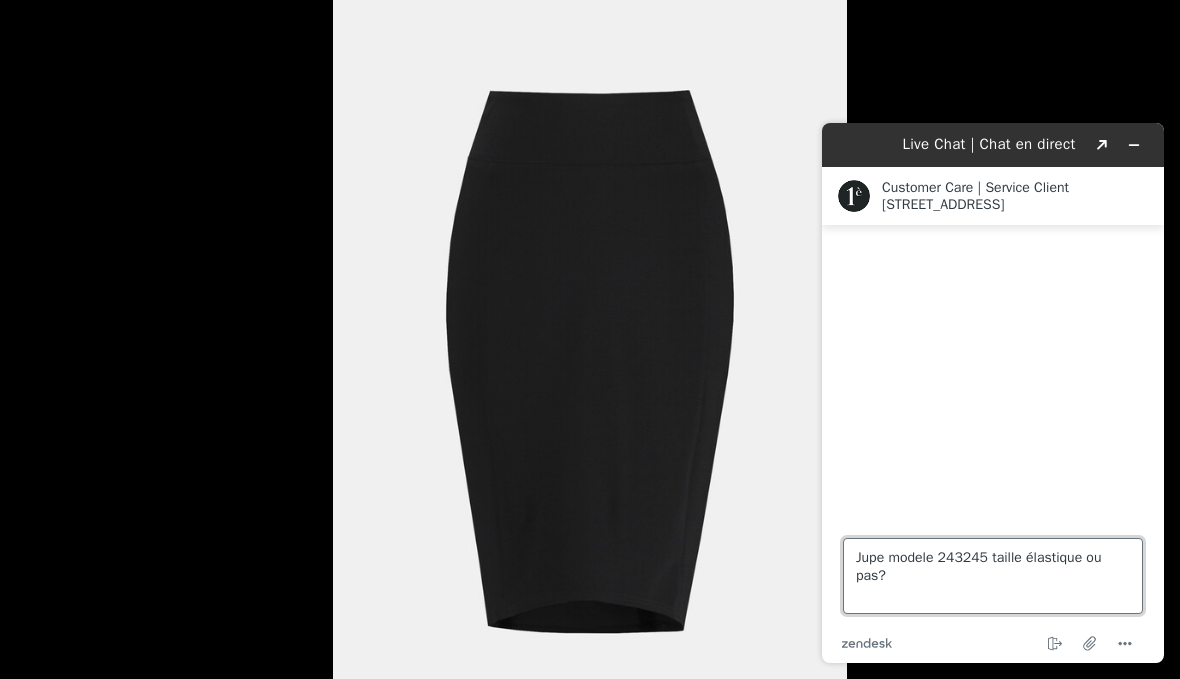 click on "Jupe modele 243245 taille élastique ou pas?" at bounding box center [993, 576] 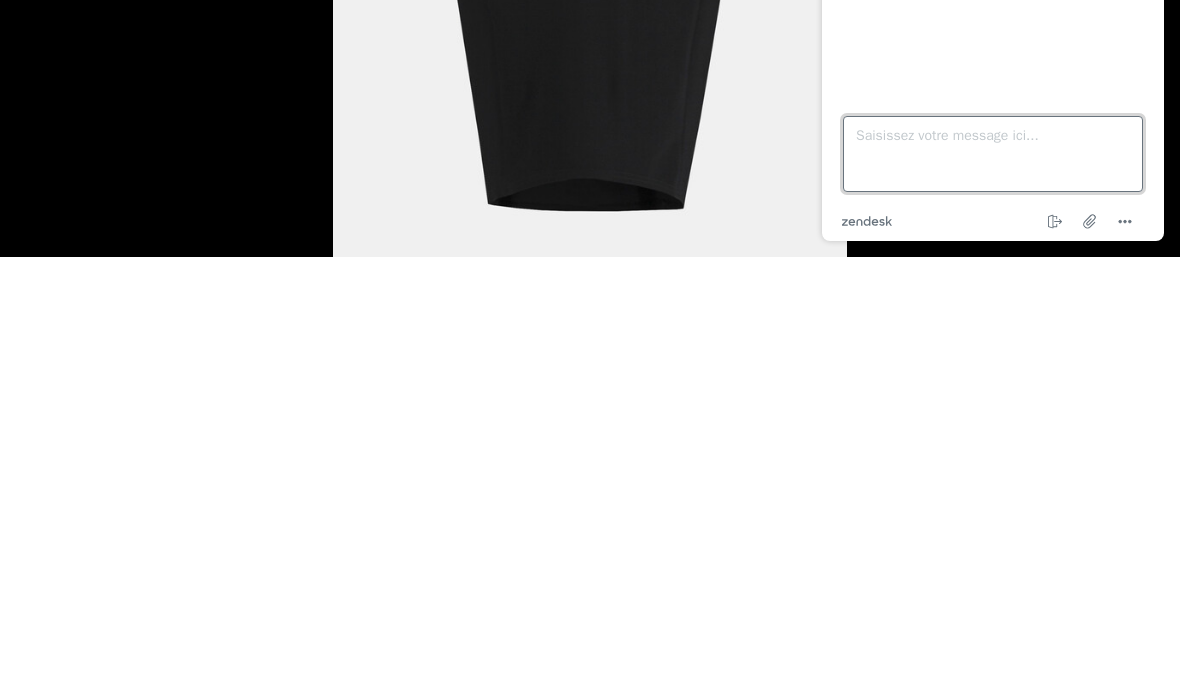 scroll, scrollTop: 1767, scrollLeft: 0, axis: vertical 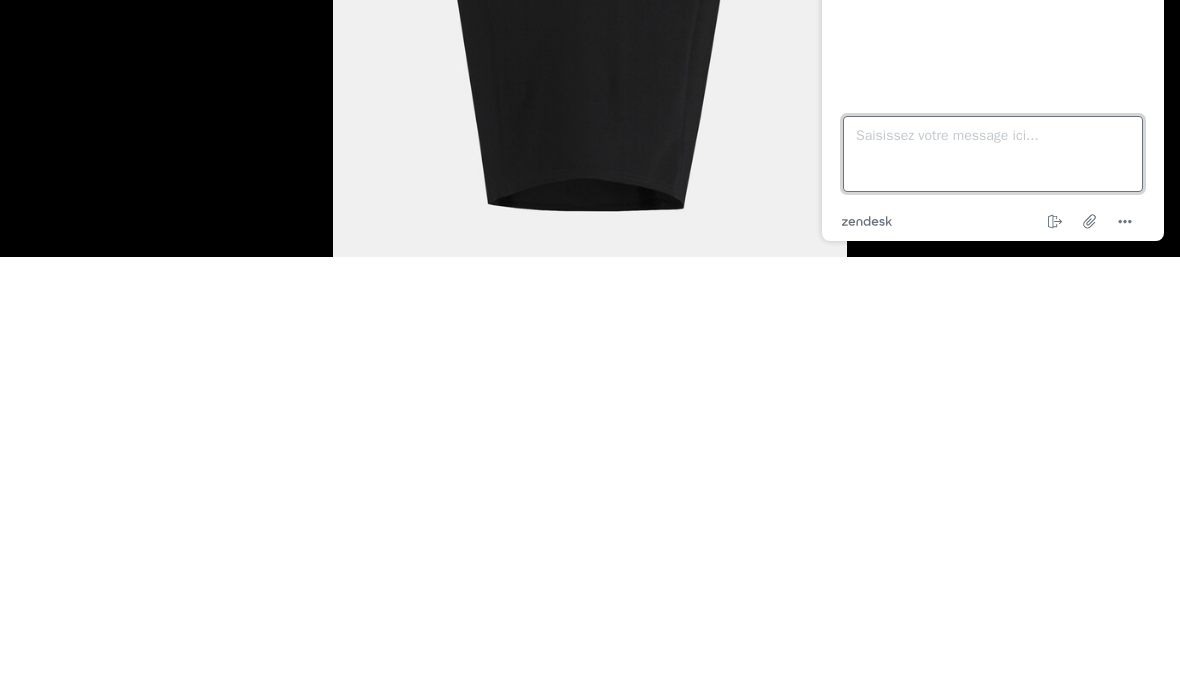 click at bounding box center [590, 385] 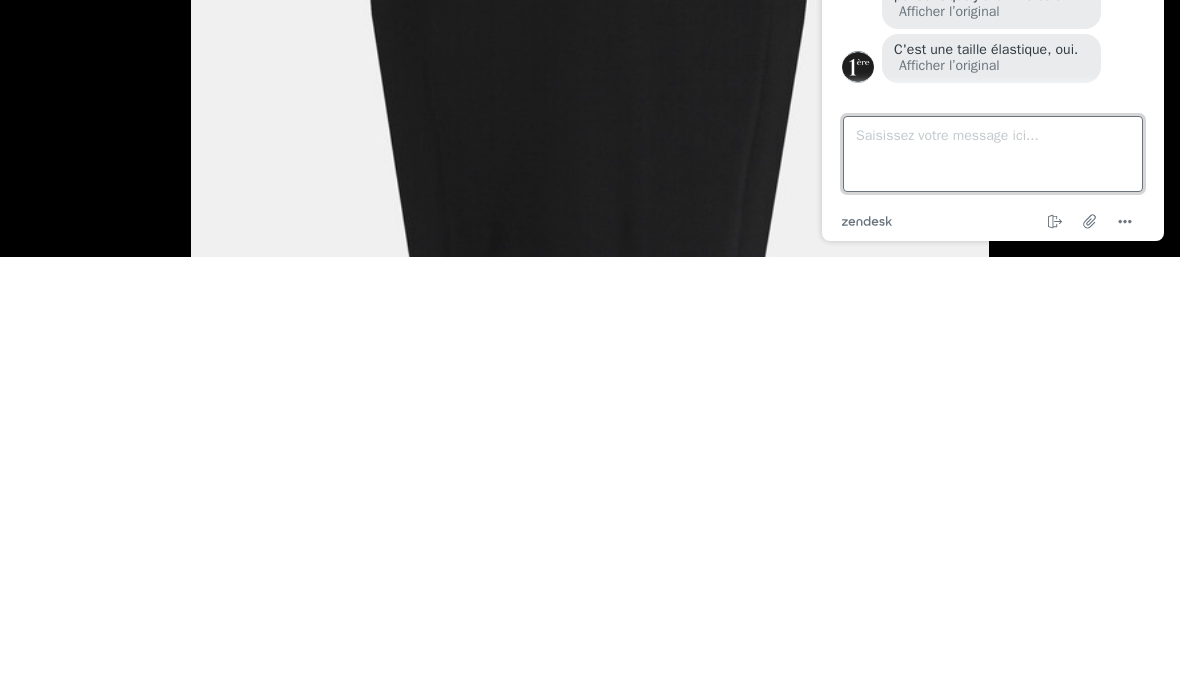 scroll, scrollTop: 56, scrollLeft: 0, axis: vertical 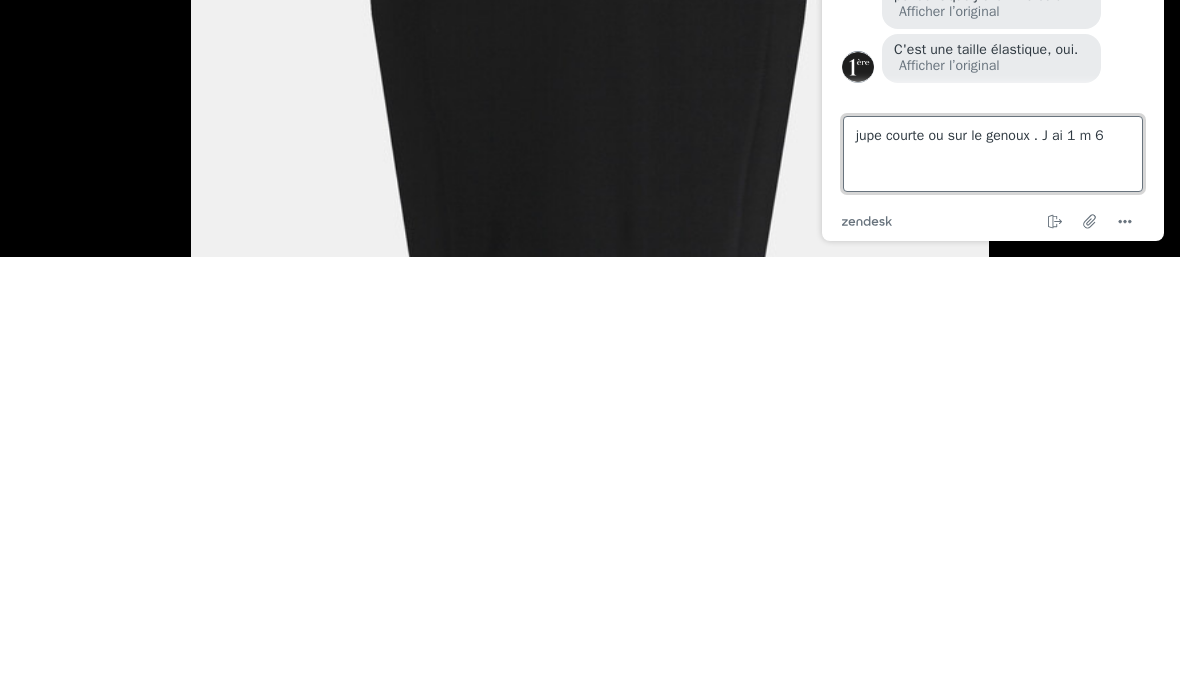 type on "jupe courte ou sur le genoux . J ai 1 m 64" 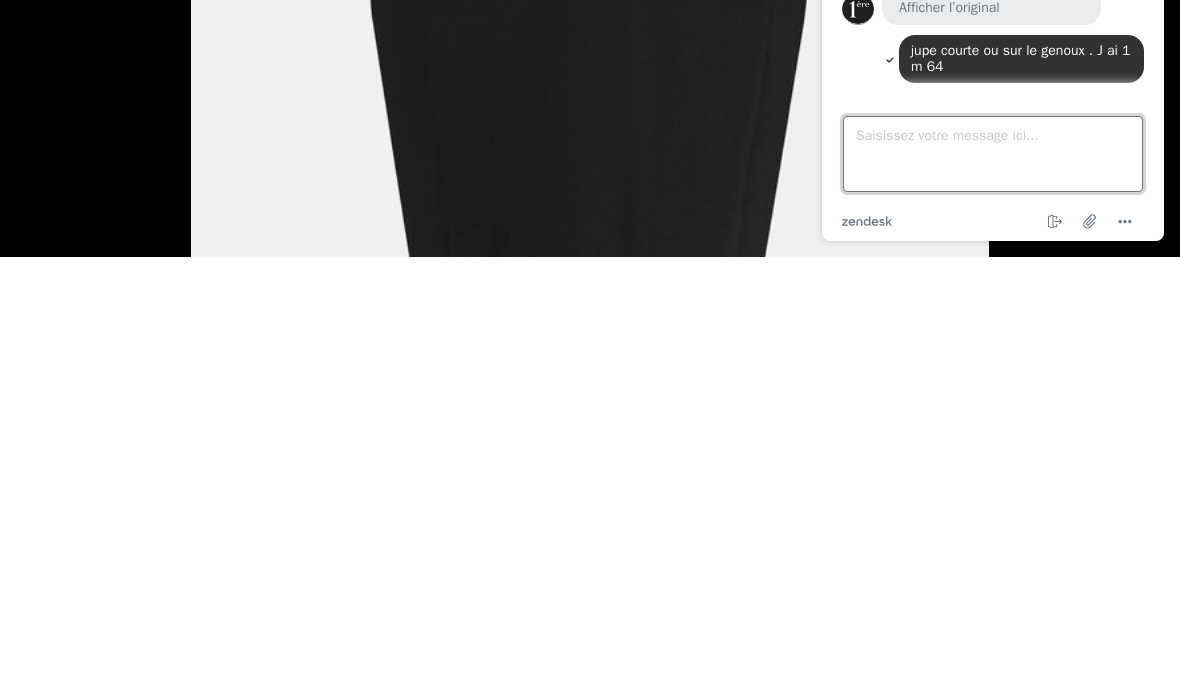 scroll, scrollTop: 218, scrollLeft: 0, axis: vertical 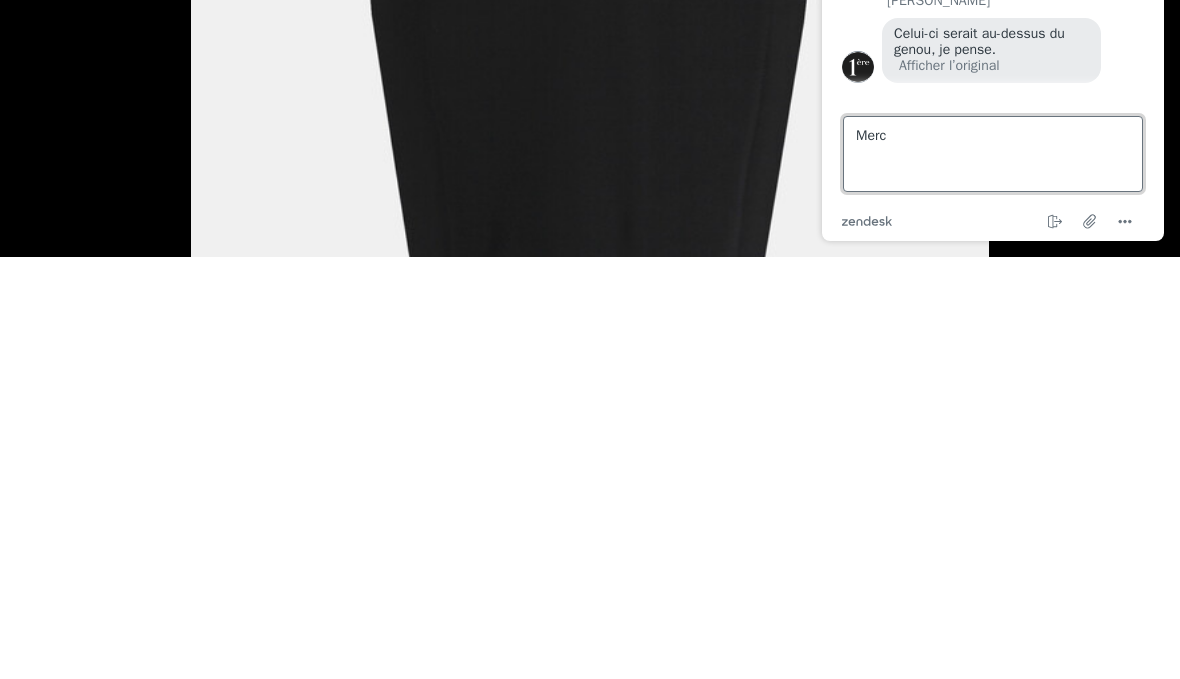 type on "Merci" 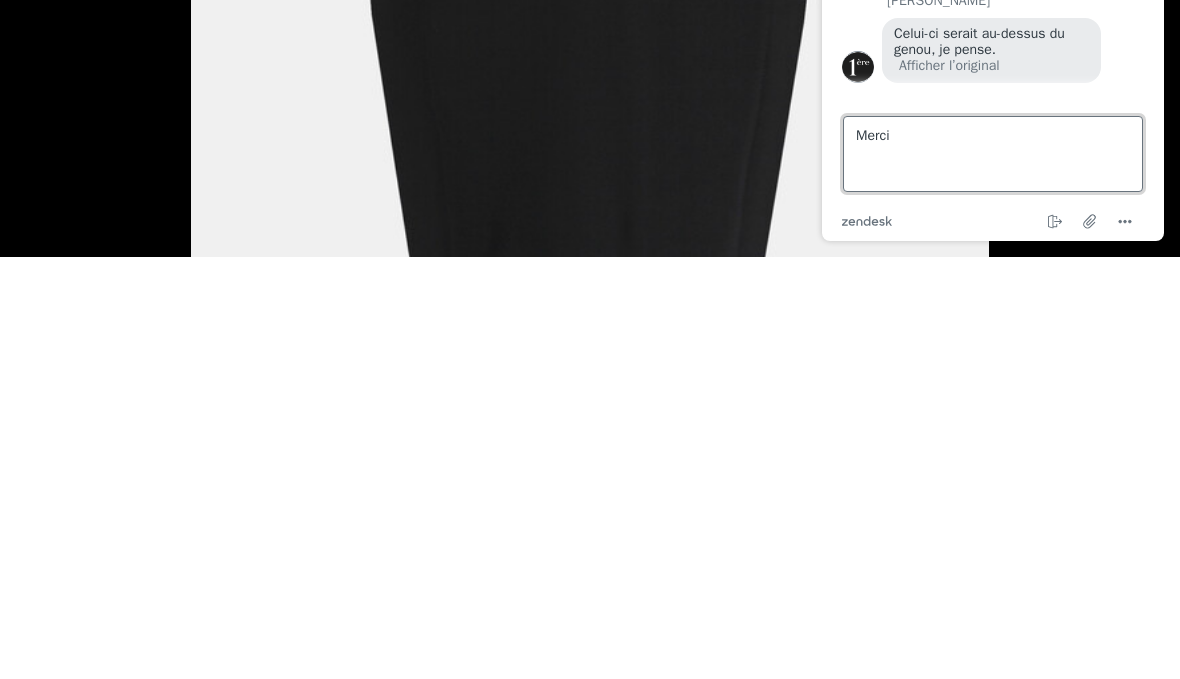 type 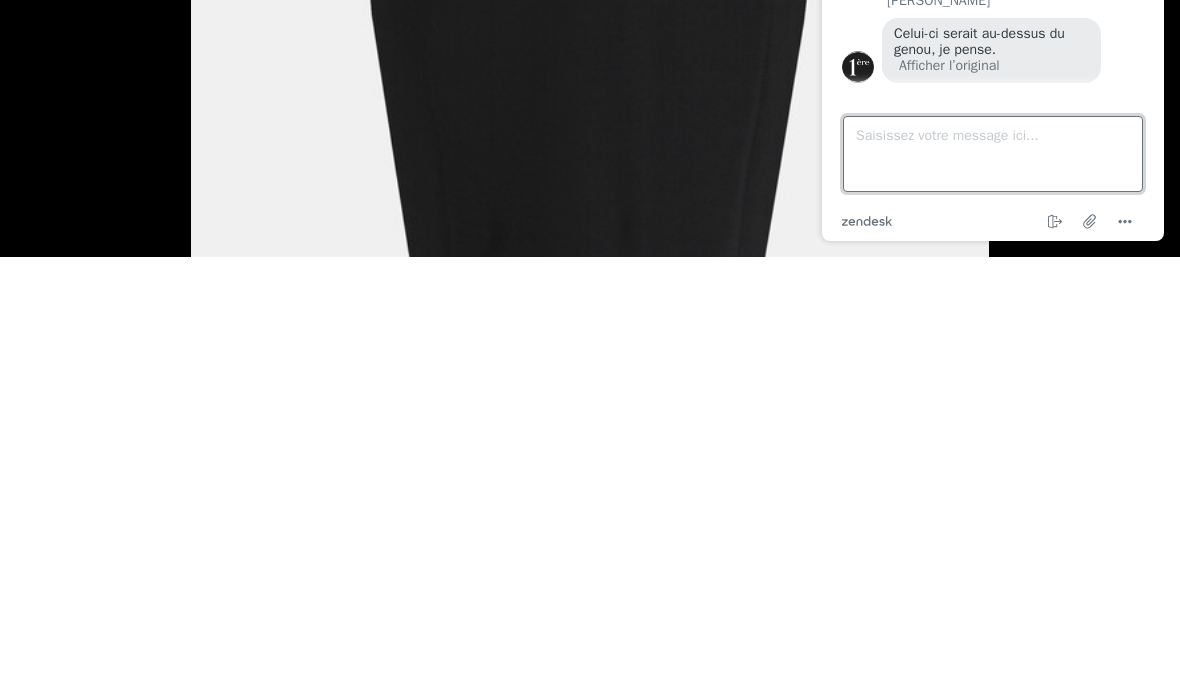 scroll, scrollTop: 260, scrollLeft: 0, axis: vertical 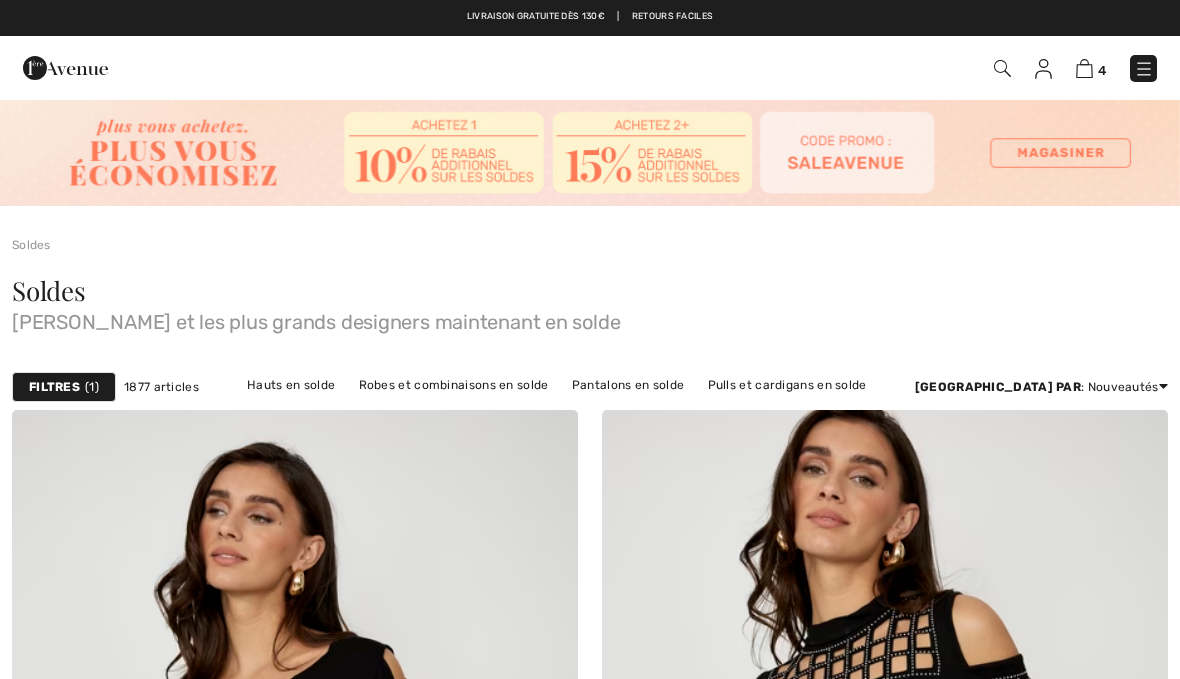 click at bounding box center (1084, 68) 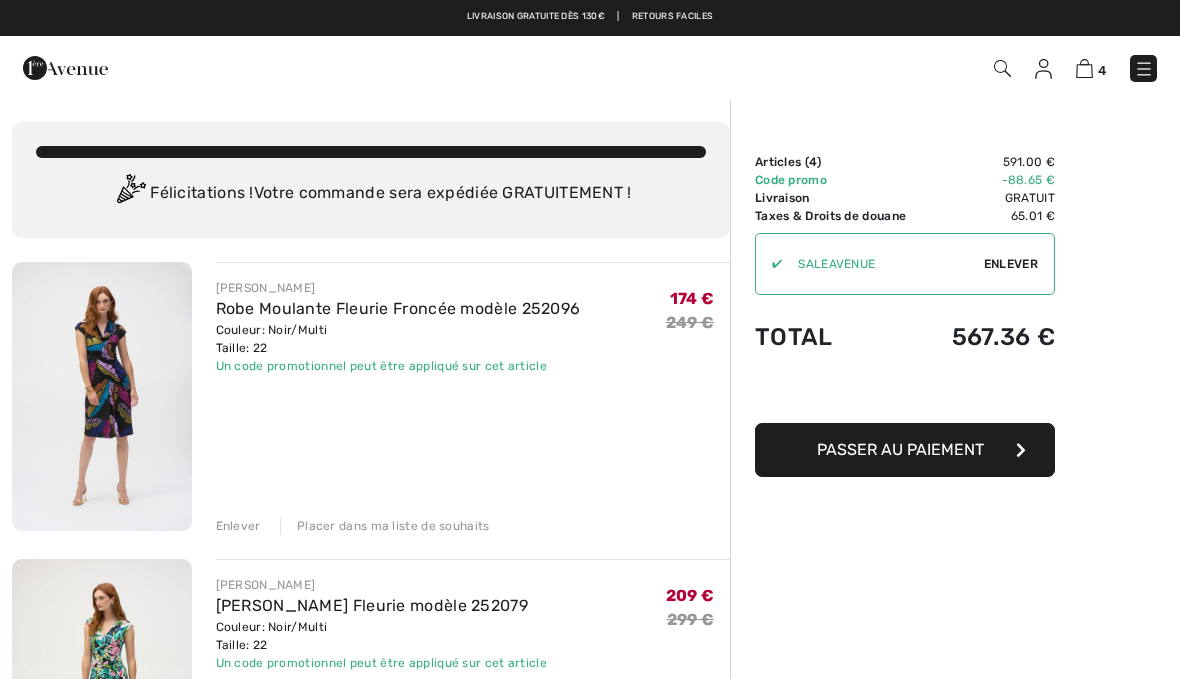scroll, scrollTop: 0, scrollLeft: 0, axis: both 